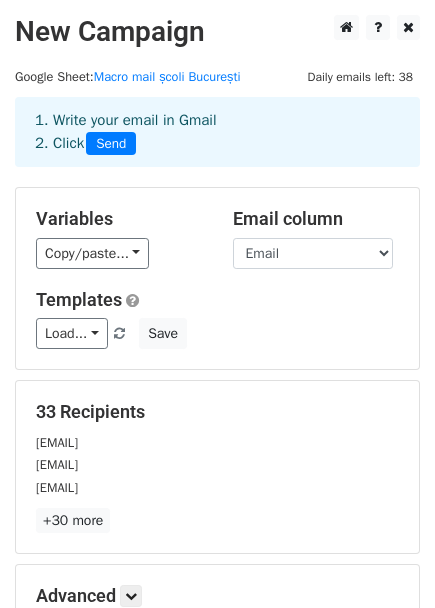scroll, scrollTop: 137, scrollLeft: 0, axis: vertical 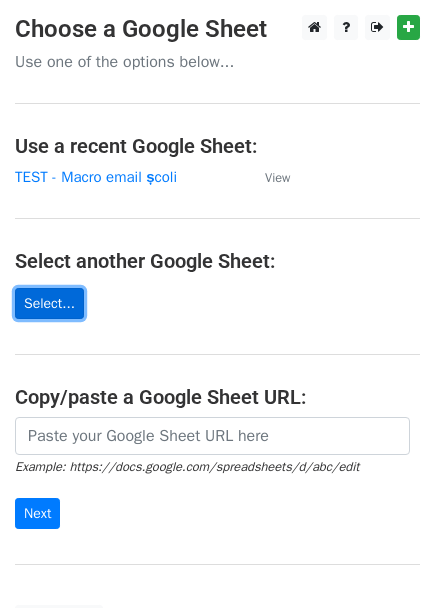 click on "Select..." at bounding box center [49, 303] 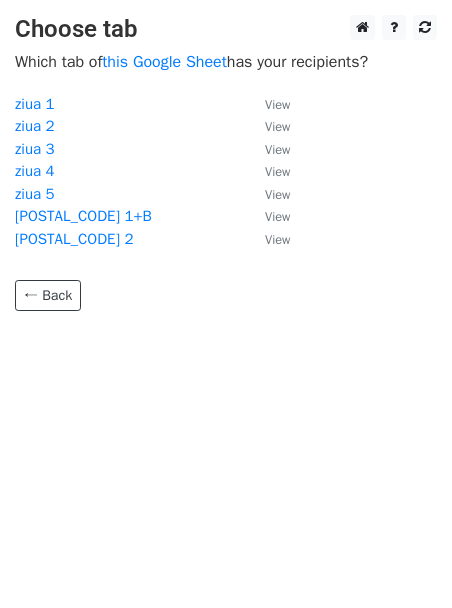 scroll, scrollTop: 0, scrollLeft: 0, axis: both 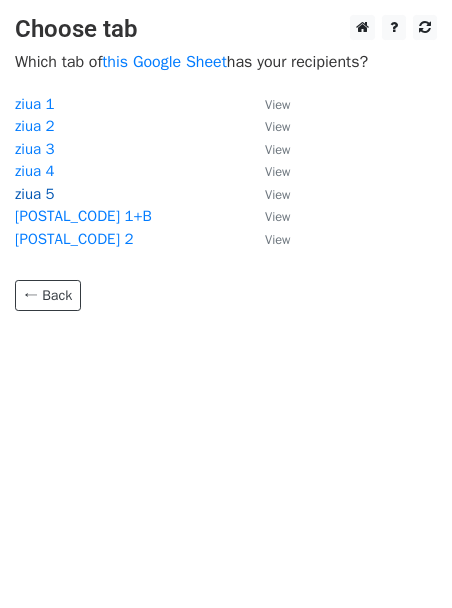 click on "ziua 5" at bounding box center [35, 194] 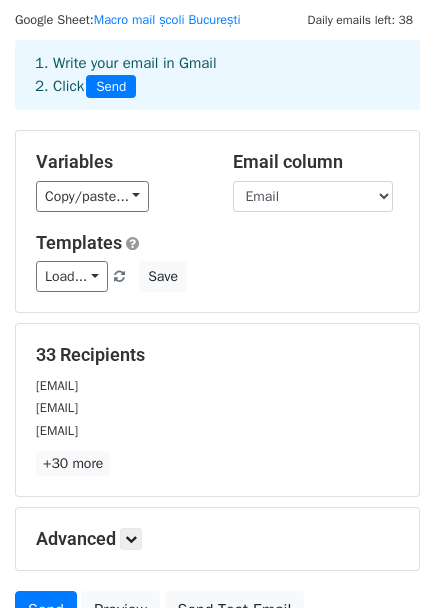 scroll, scrollTop: 111, scrollLeft: 0, axis: vertical 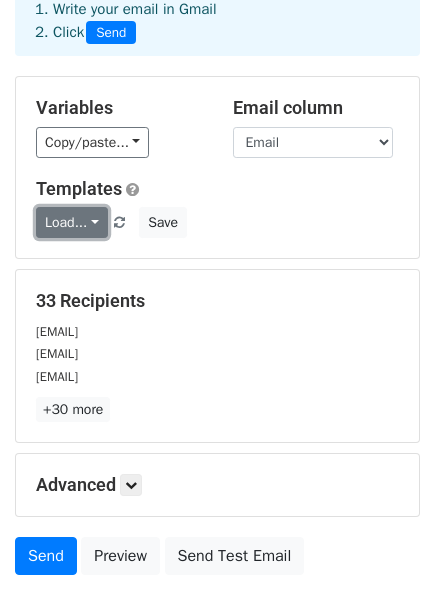 click on "Load..." at bounding box center (72, 222) 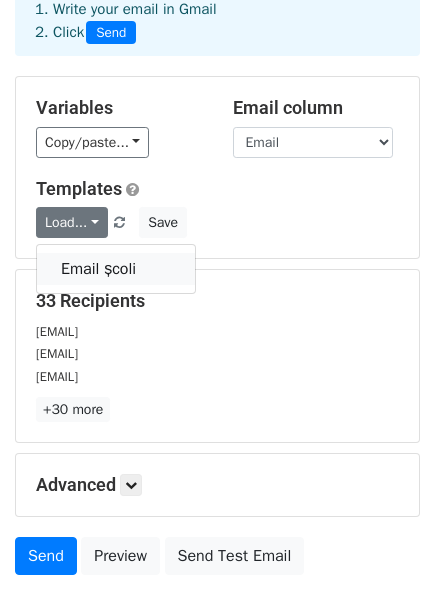click on "Email școli" at bounding box center (116, 269) 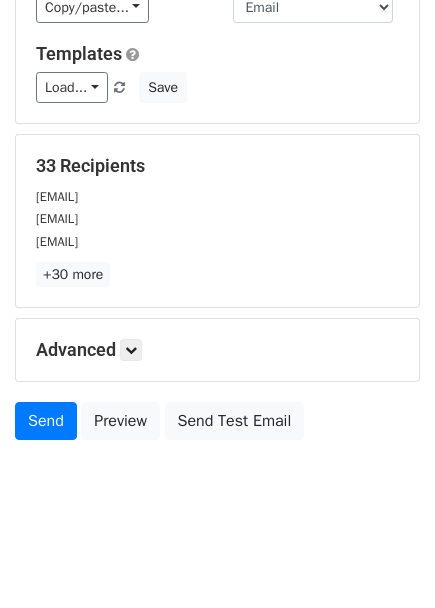 scroll, scrollTop: 248, scrollLeft: 0, axis: vertical 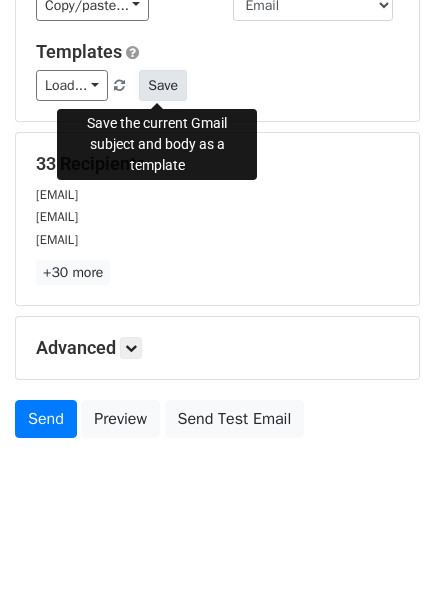click on "Save" at bounding box center [163, 85] 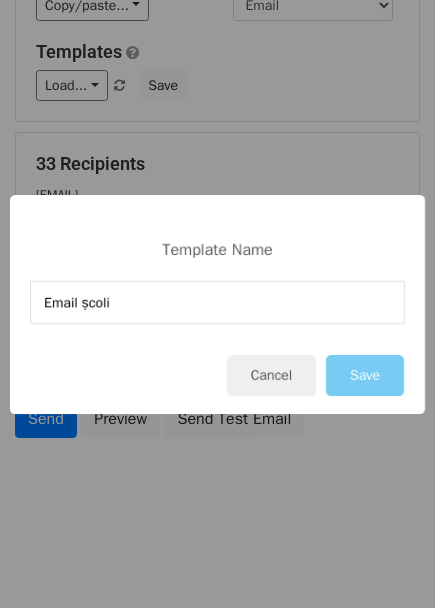 type on "Email școli" 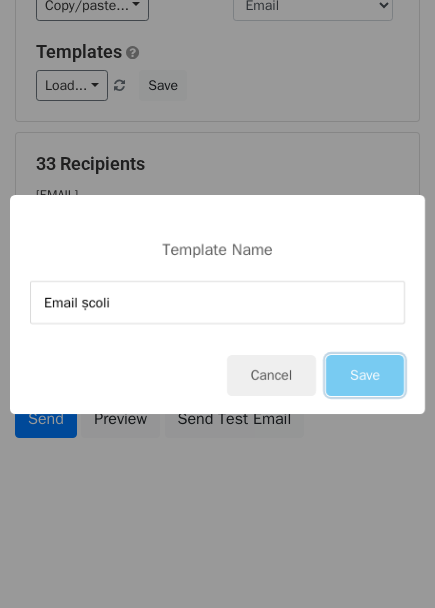 click on "Save" at bounding box center [365, 375] 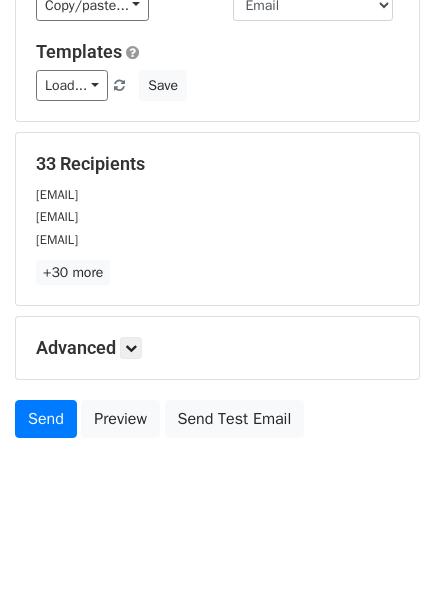 click on "Load..." at bounding box center (72, 85) 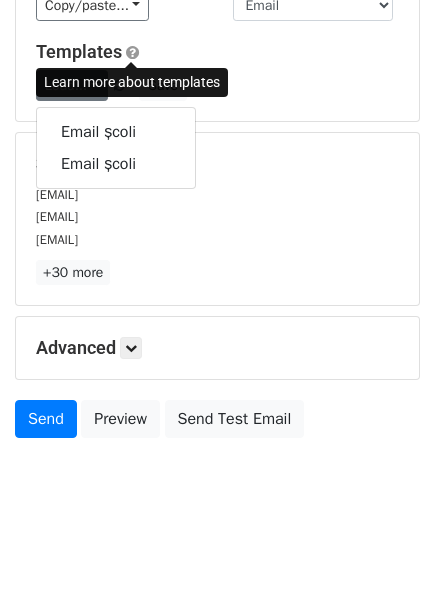 click at bounding box center [132, 52] 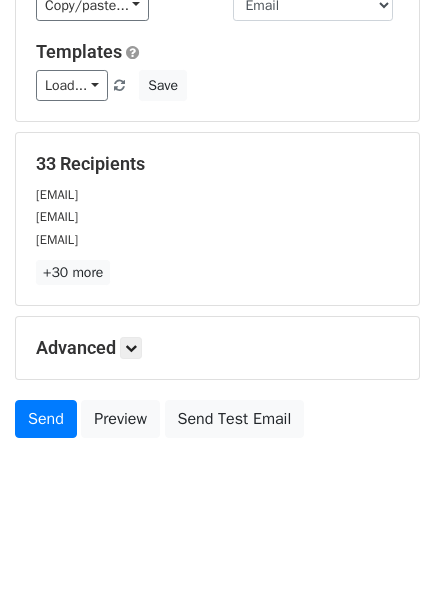 click on "Load...
Email școli
Email școli
Save" at bounding box center [217, 85] 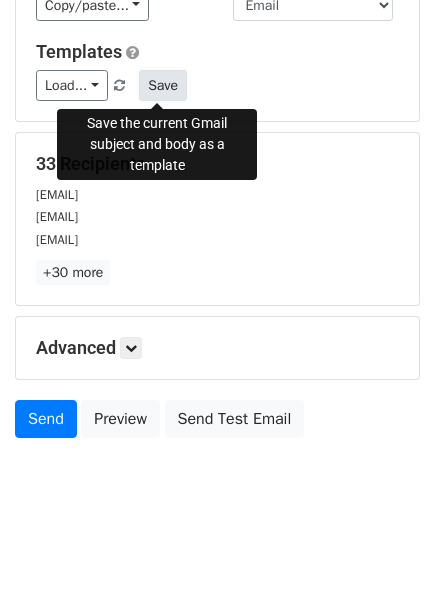 click on "Save" at bounding box center (163, 85) 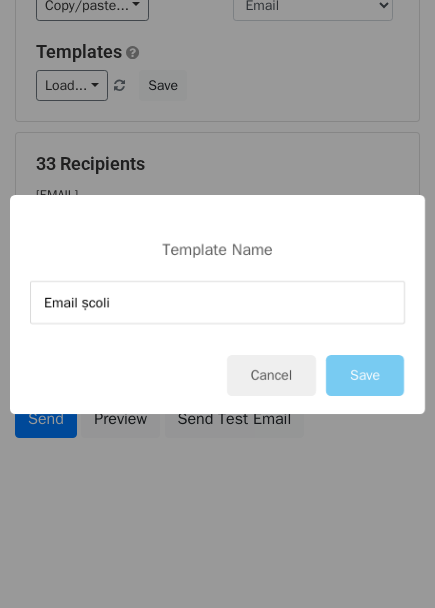 type on "Email școli" 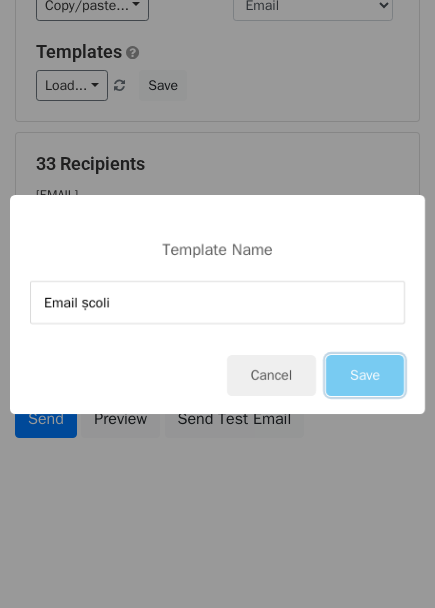 click on "Save" at bounding box center (365, 375) 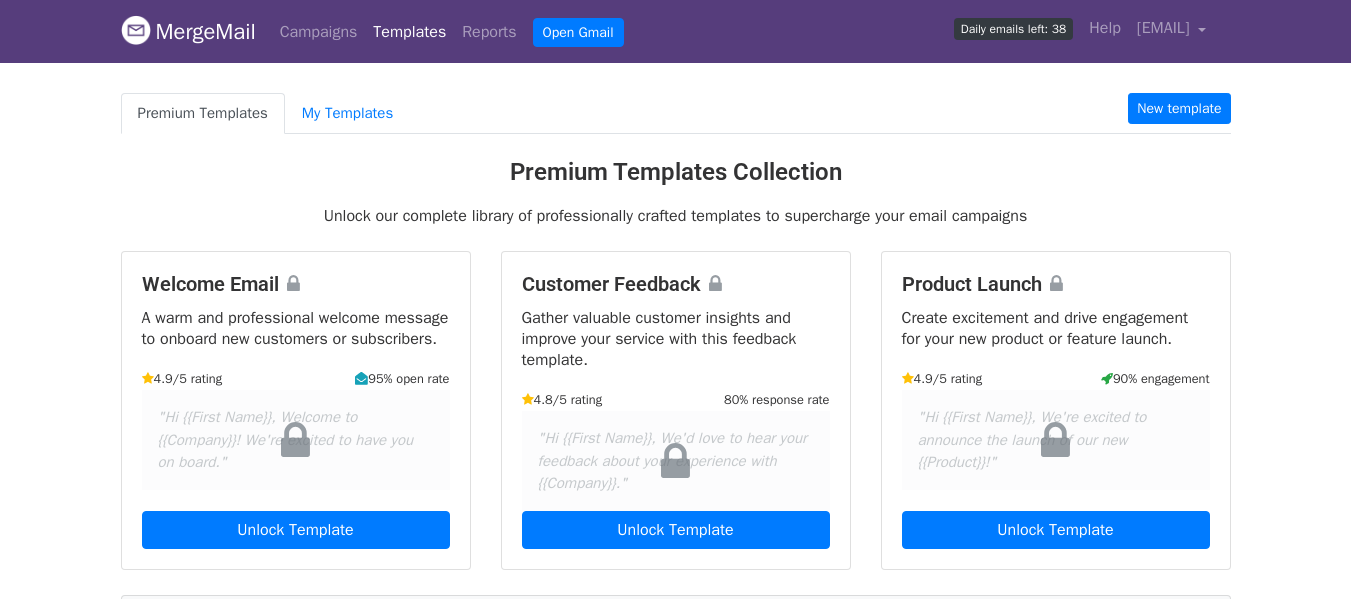 scroll, scrollTop: 0, scrollLeft: 0, axis: both 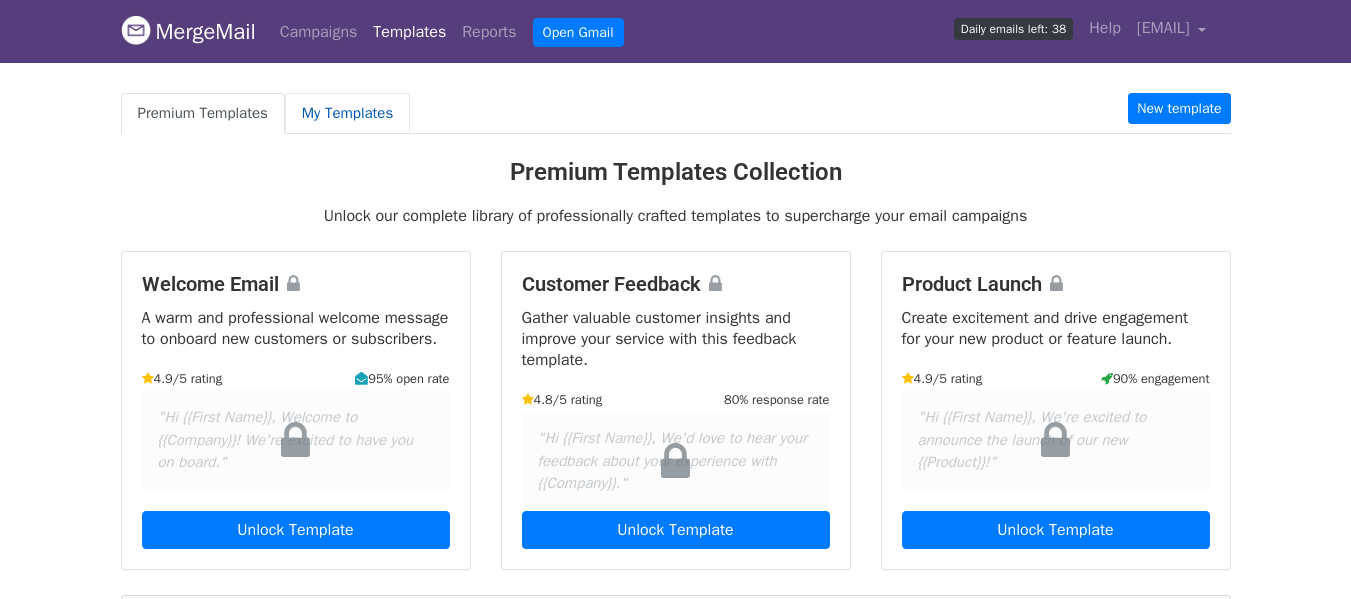 click on "My Templates" at bounding box center [347, 113] 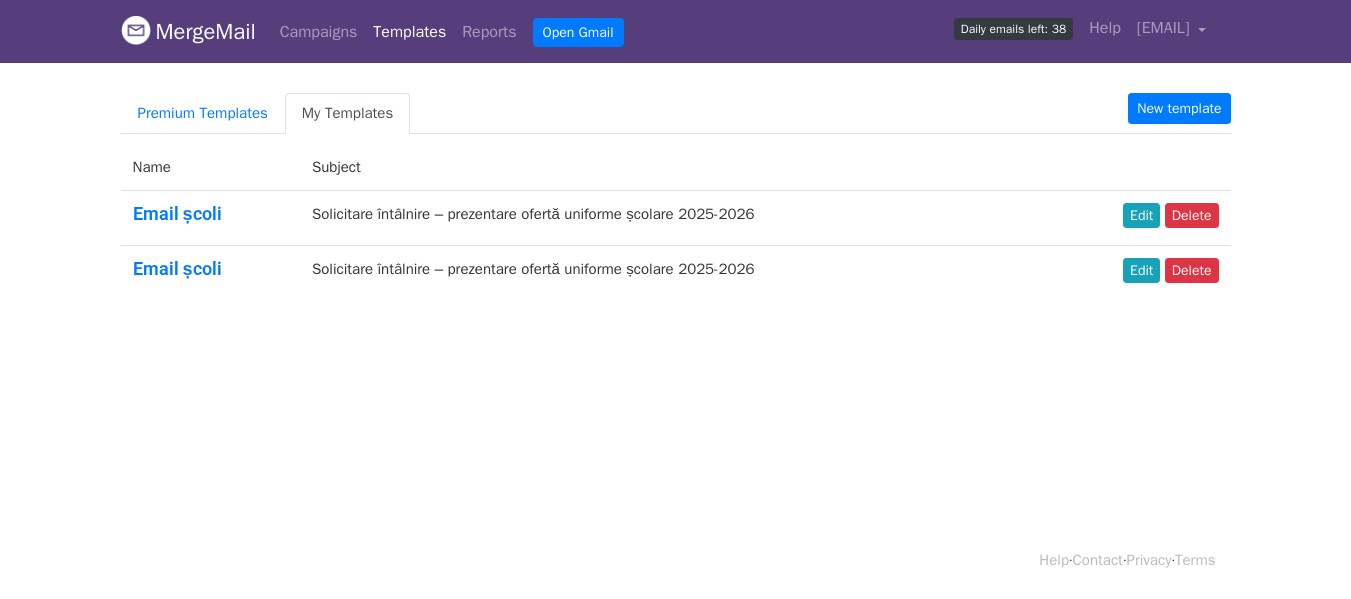 scroll, scrollTop: 0, scrollLeft: 0, axis: both 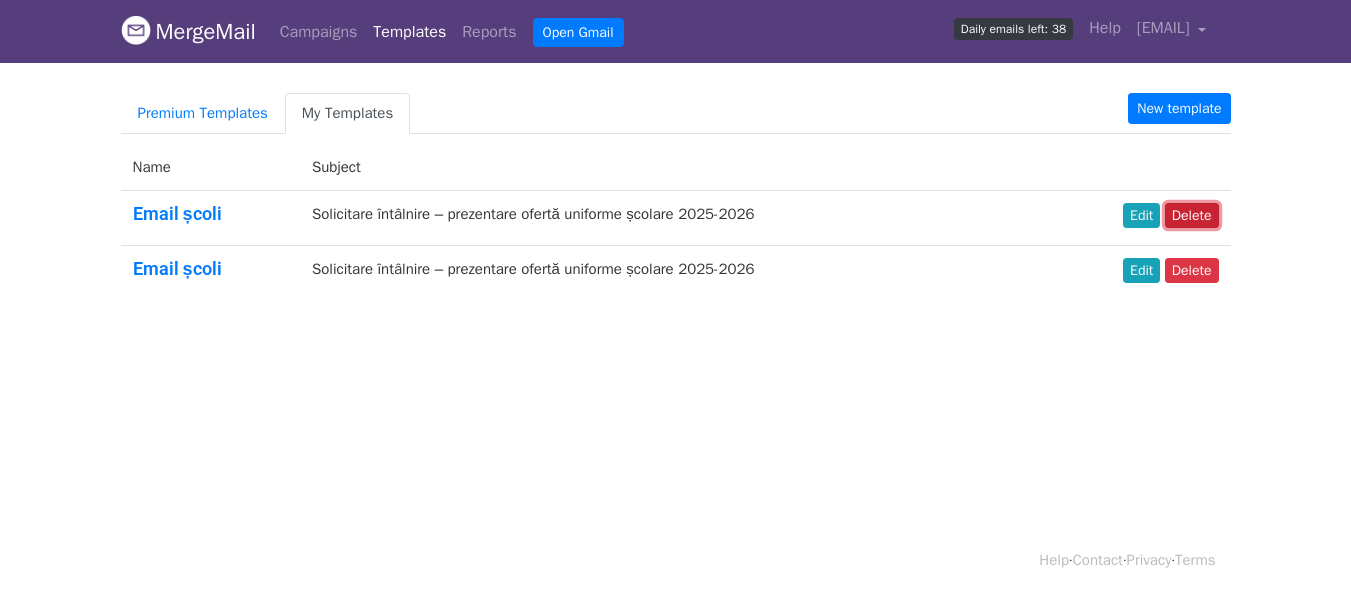click on "Delete" at bounding box center (1192, 215) 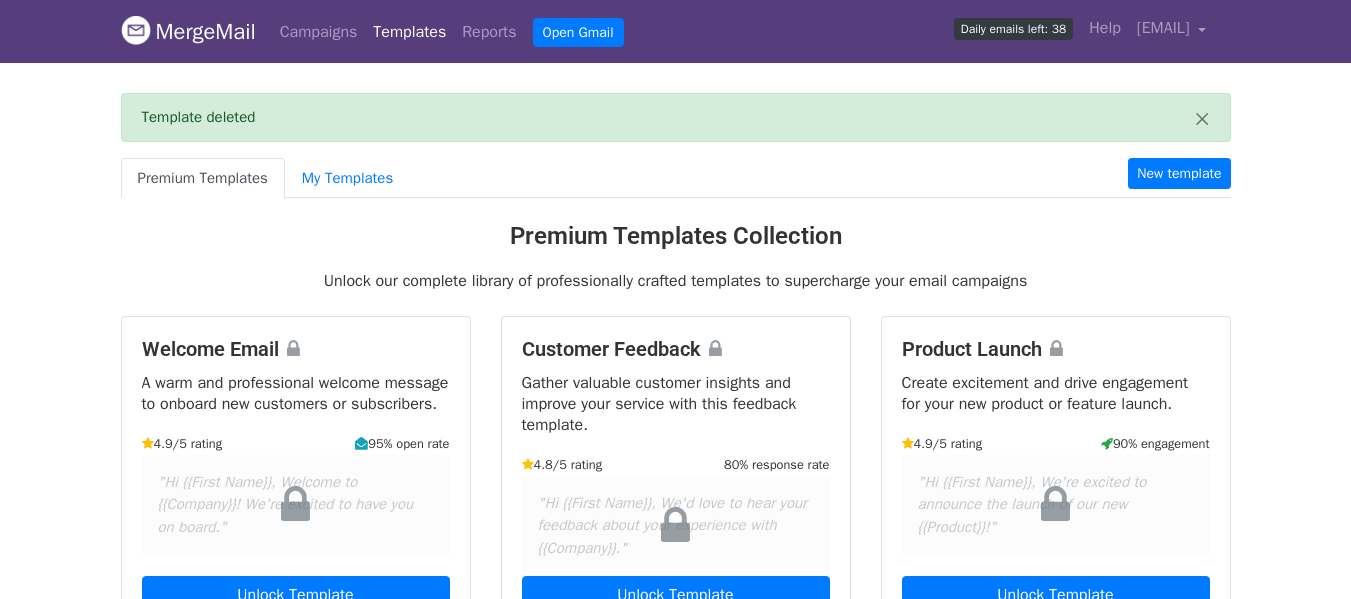scroll, scrollTop: 0, scrollLeft: 0, axis: both 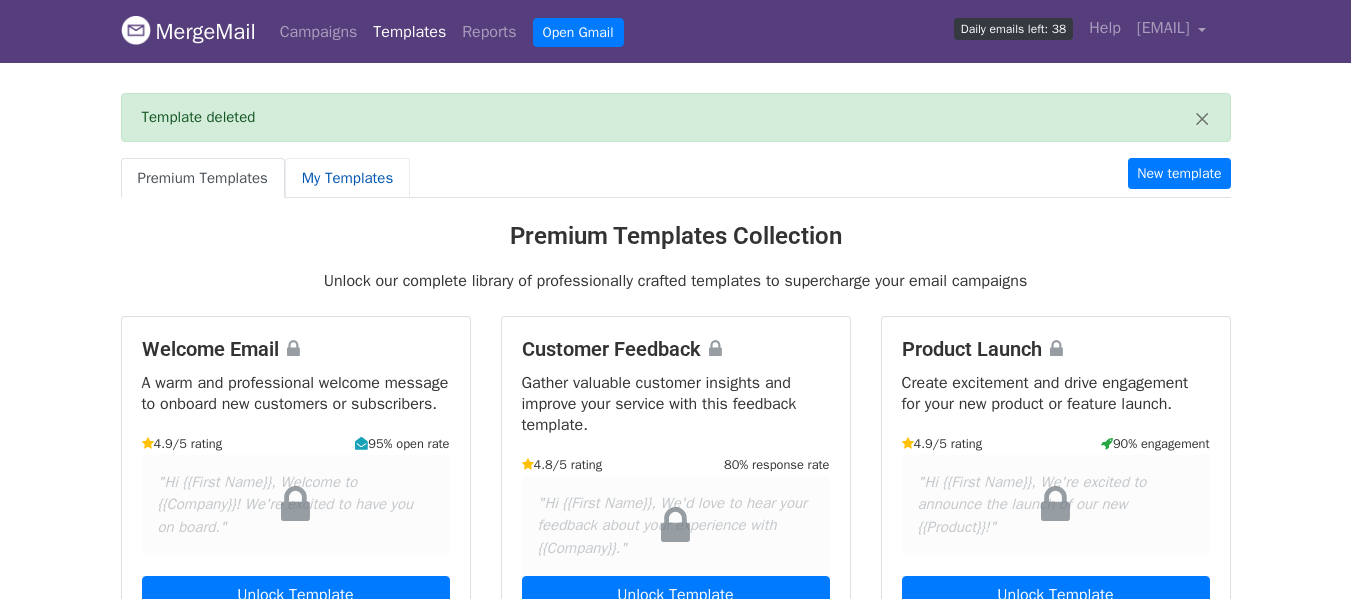 click on "My Templates" at bounding box center (347, 178) 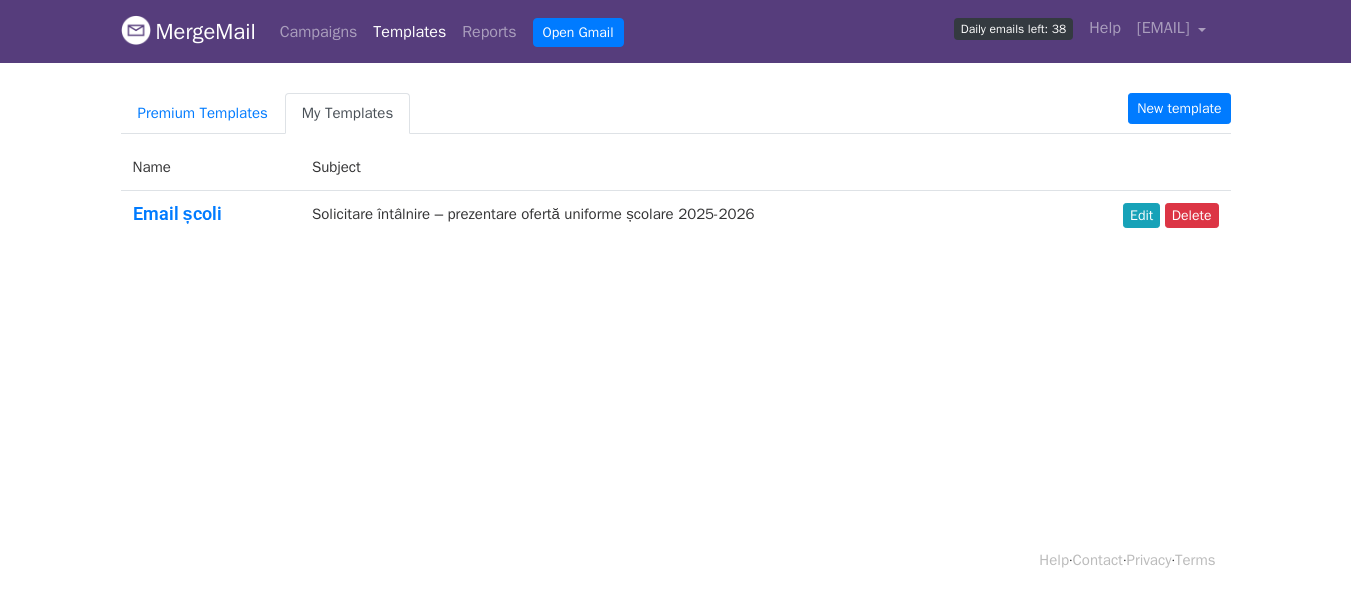 scroll, scrollTop: 0, scrollLeft: 0, axis: both 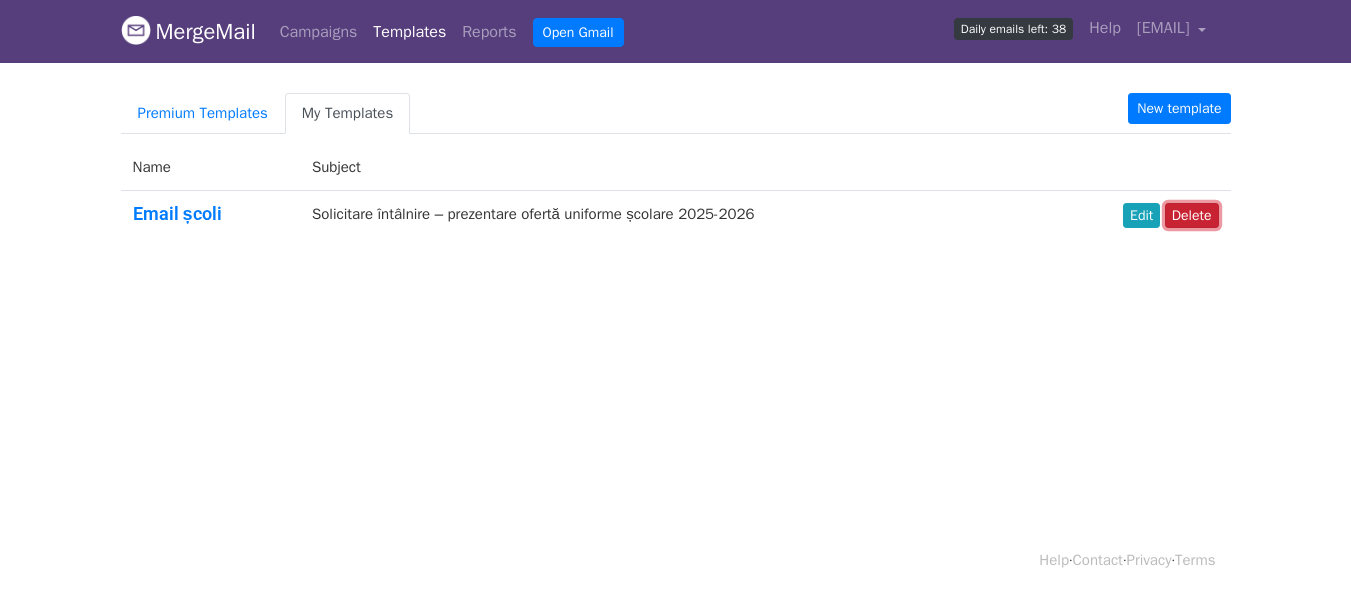 click on "Delete" at bounding box center (1192, 215) 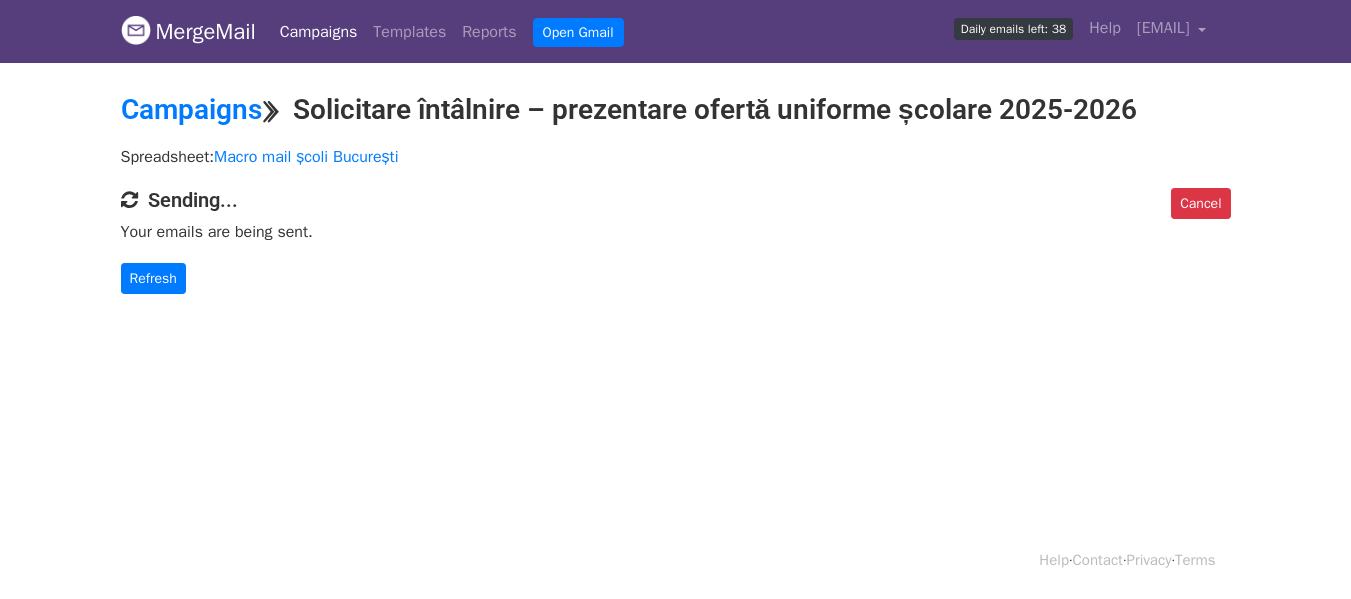 scroll, scrollTop: 0, scrollLeft: 0, axis: both 